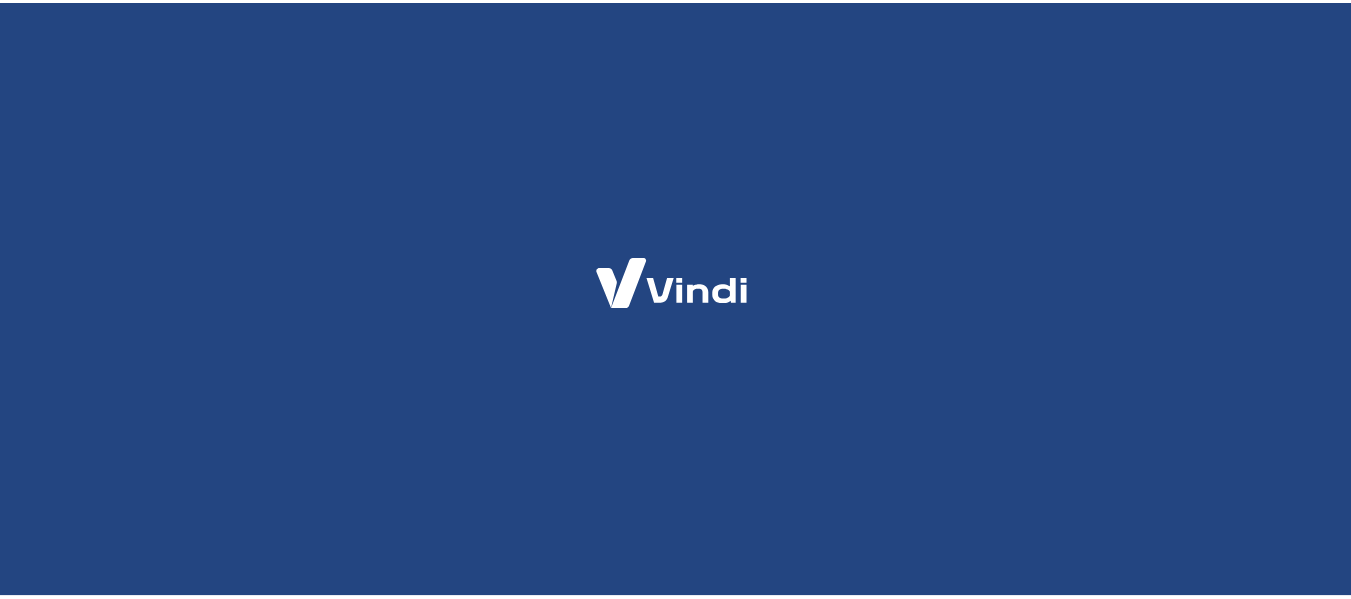 scroll, scrollTop: 0, scrollLeft: 0, axis: both 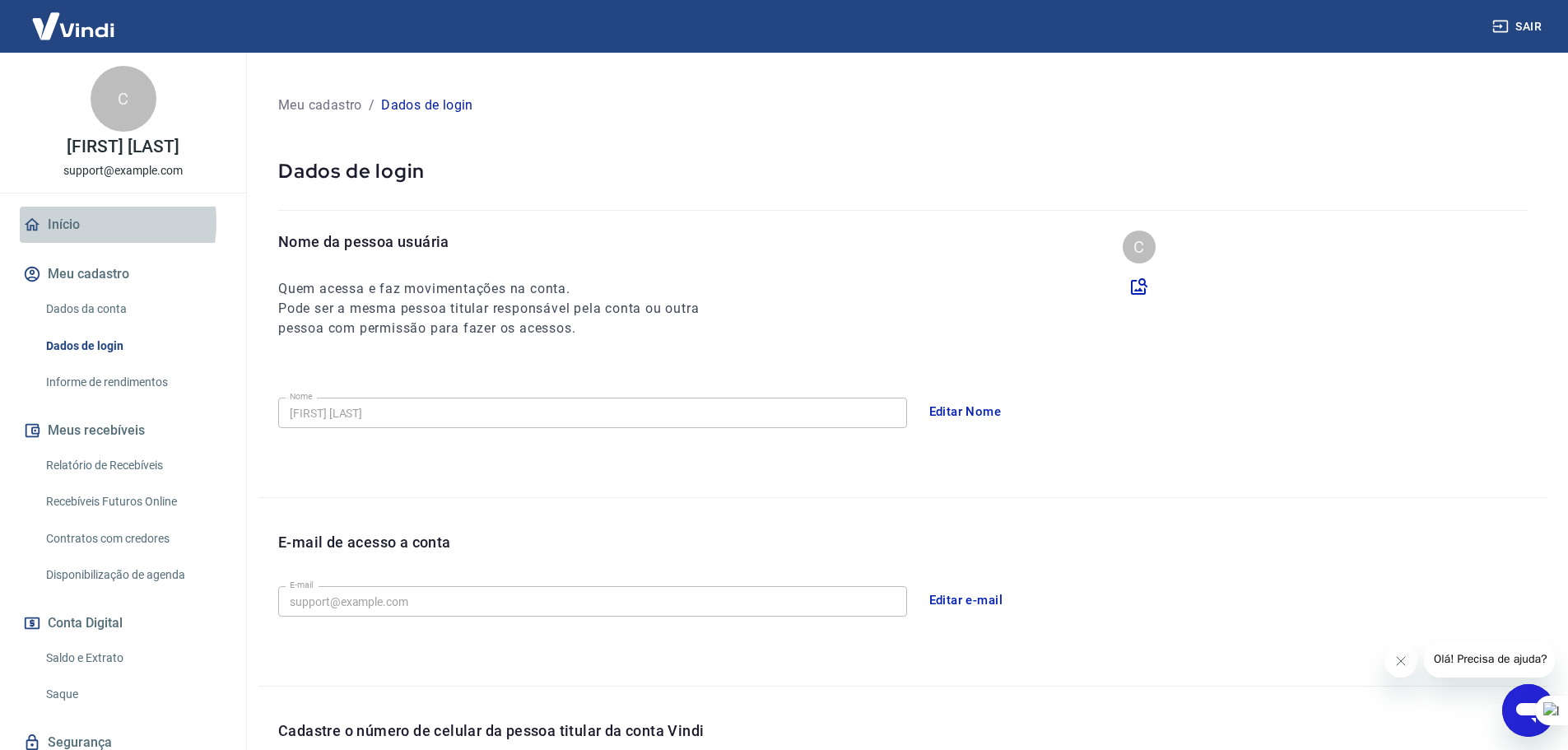 click on "Início" at bounding box center [123, 225] 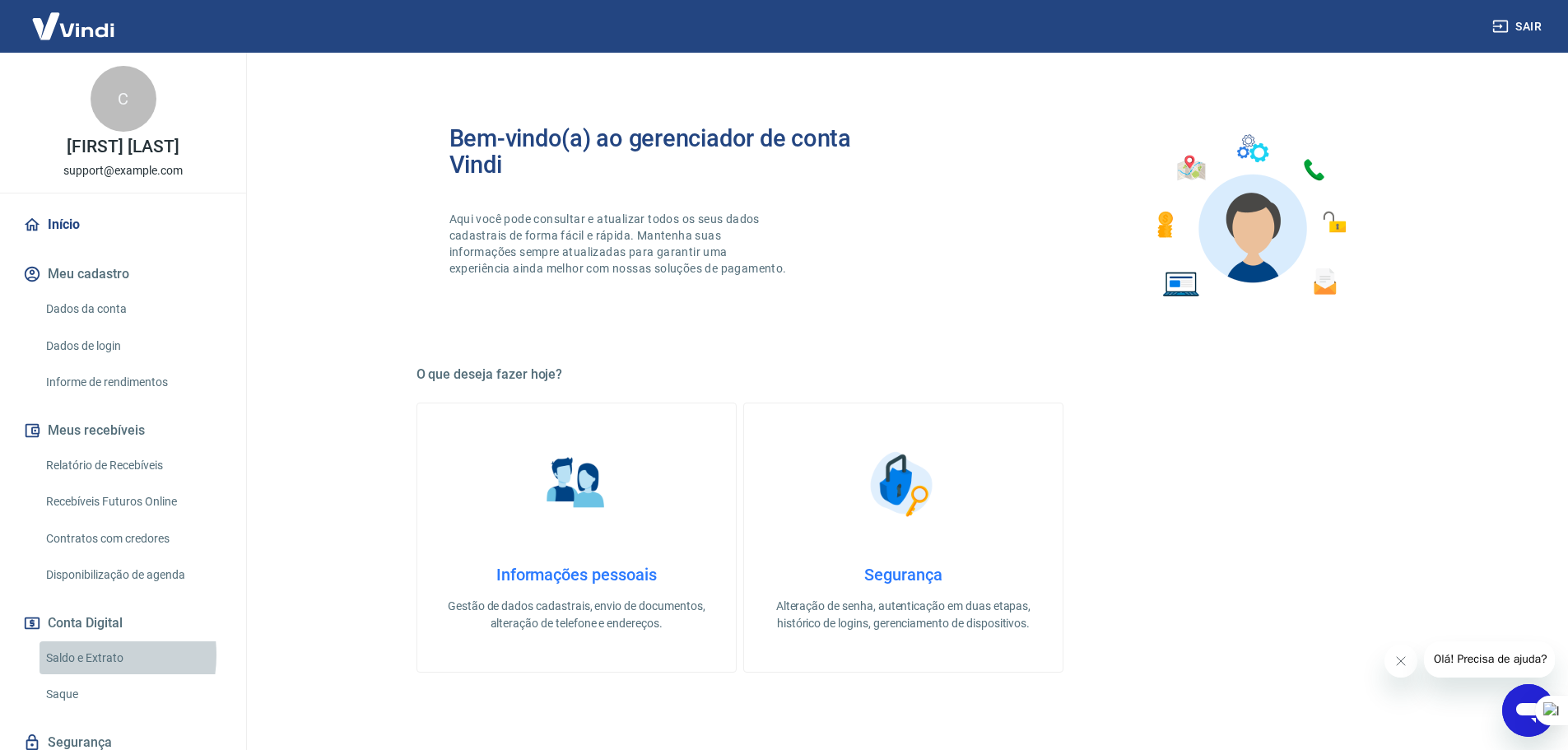 click on "Saldo e Extrato" at bounding box center [133, 658] 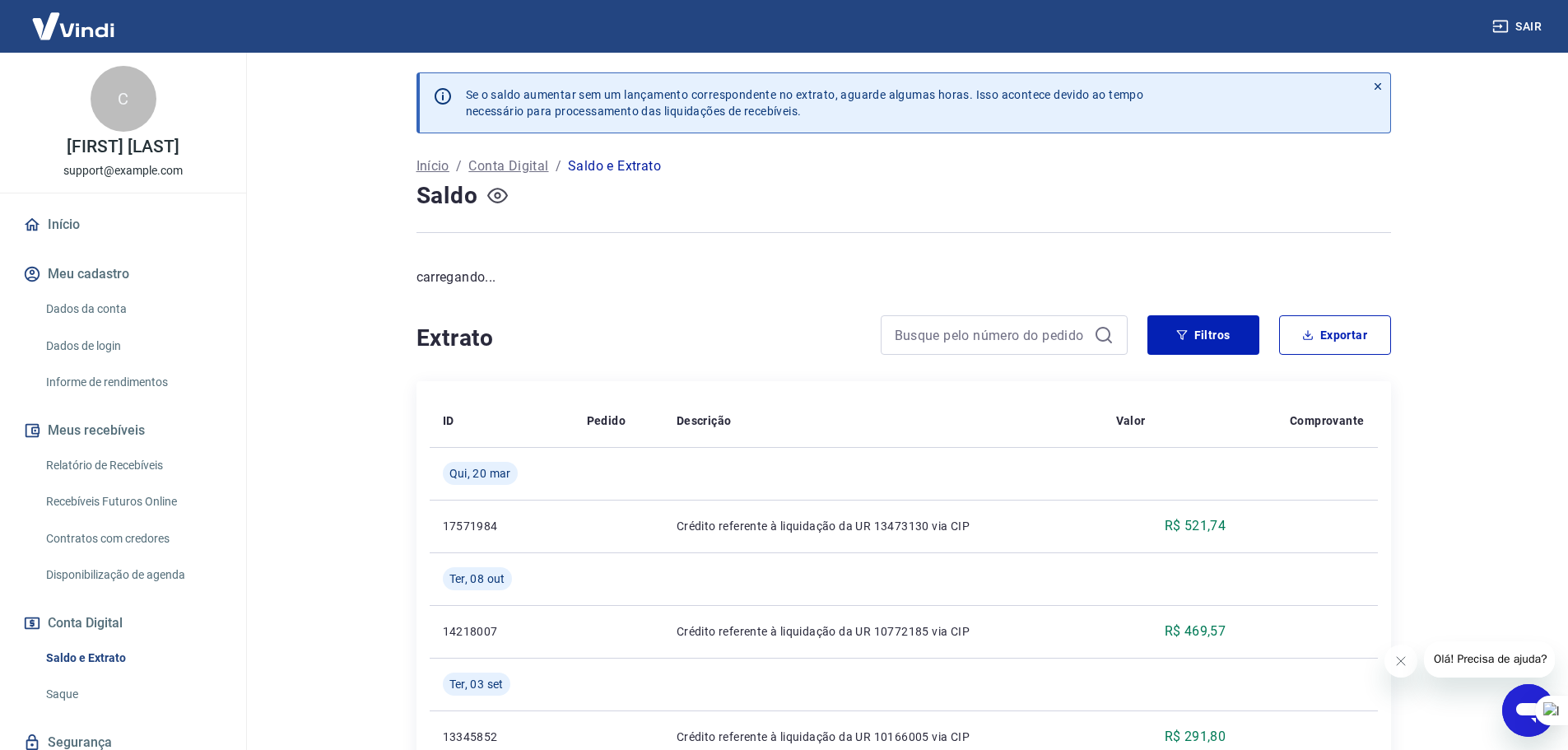 click 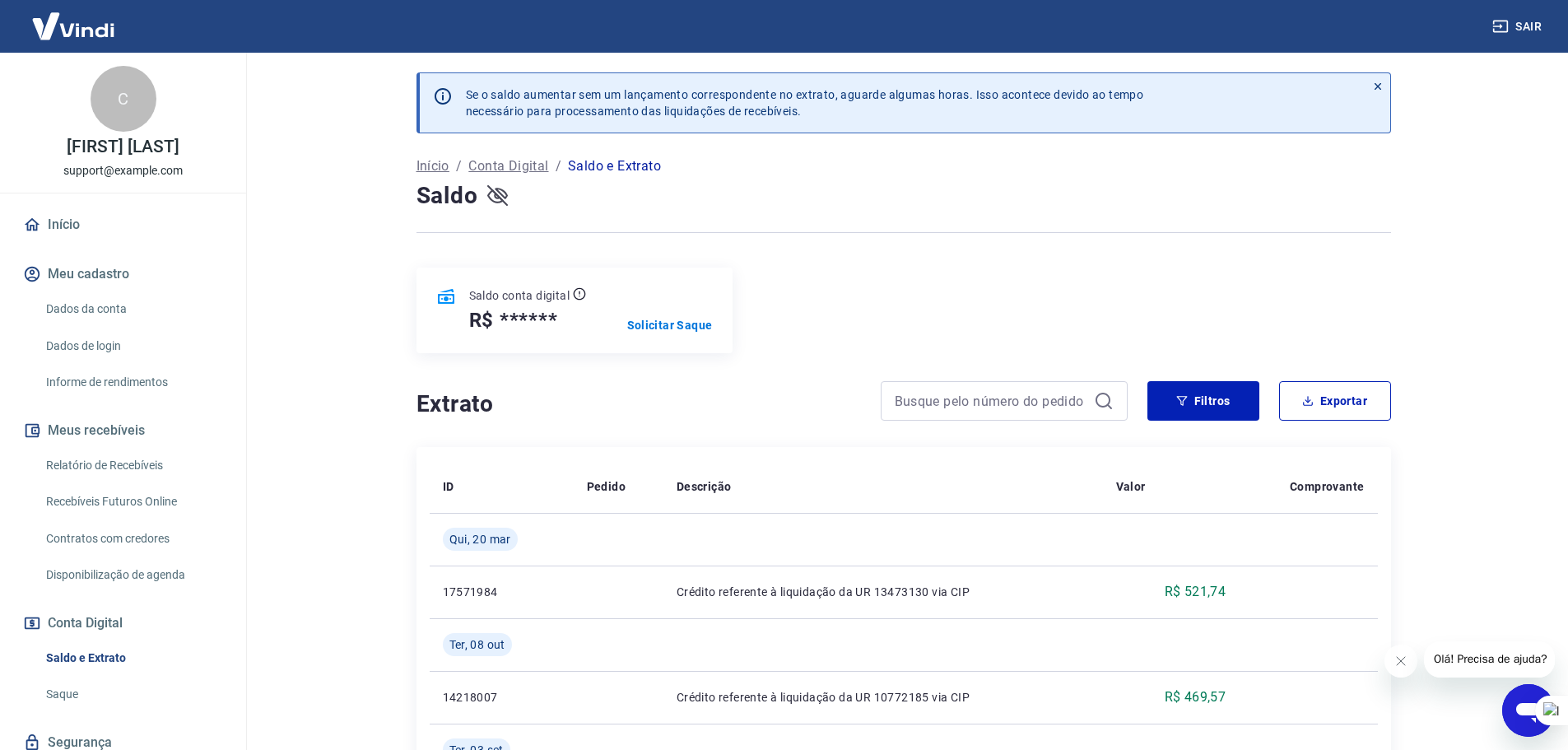 click on "Saldo conta digital R$ ****** Solicitar Saque" at bounding box center [575, 310] 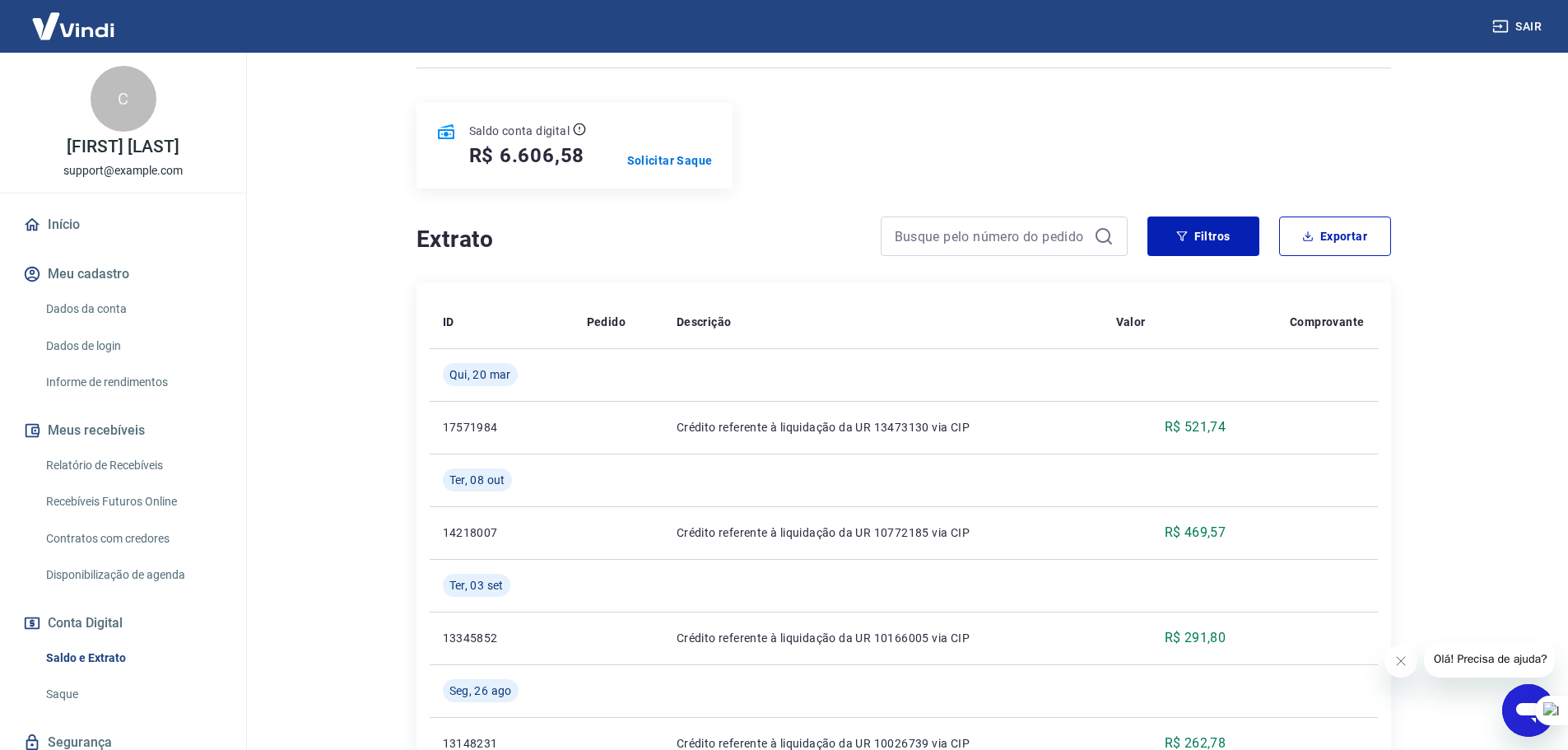 scroll, scrollTop: 0, scrollLeft: 0, axis: both 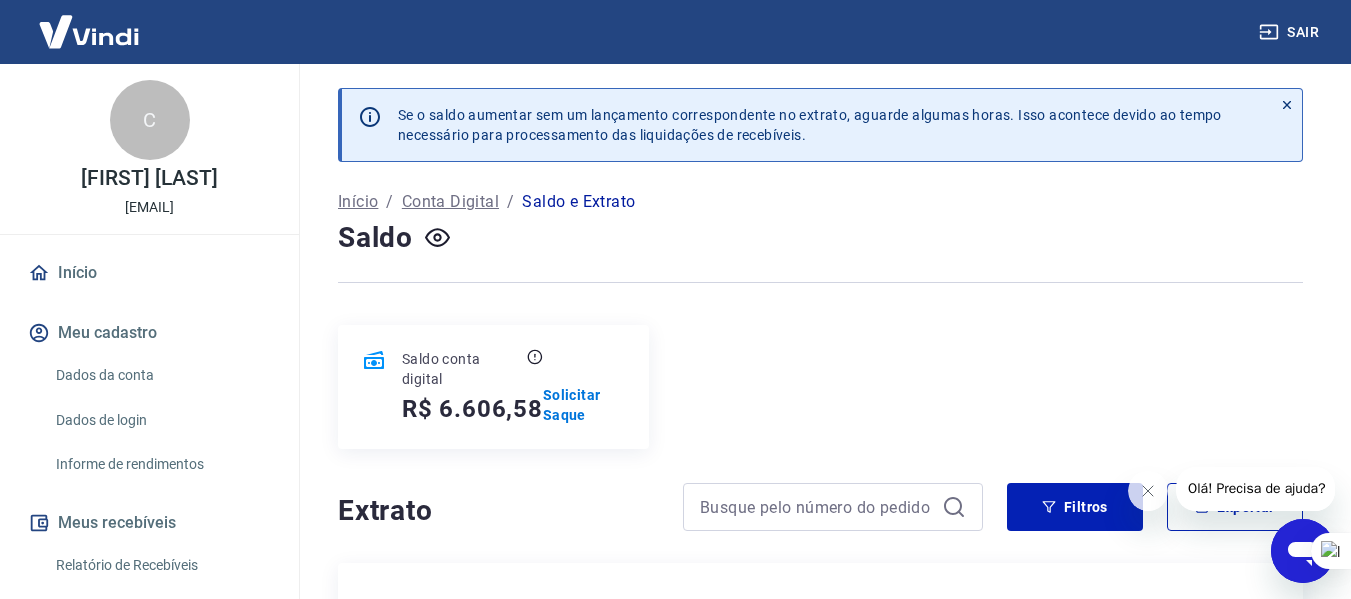 drag, startPoint x: 77, startPoint y: 277, endPoint x: 249, endPoint y: 244, distance: 175.13708 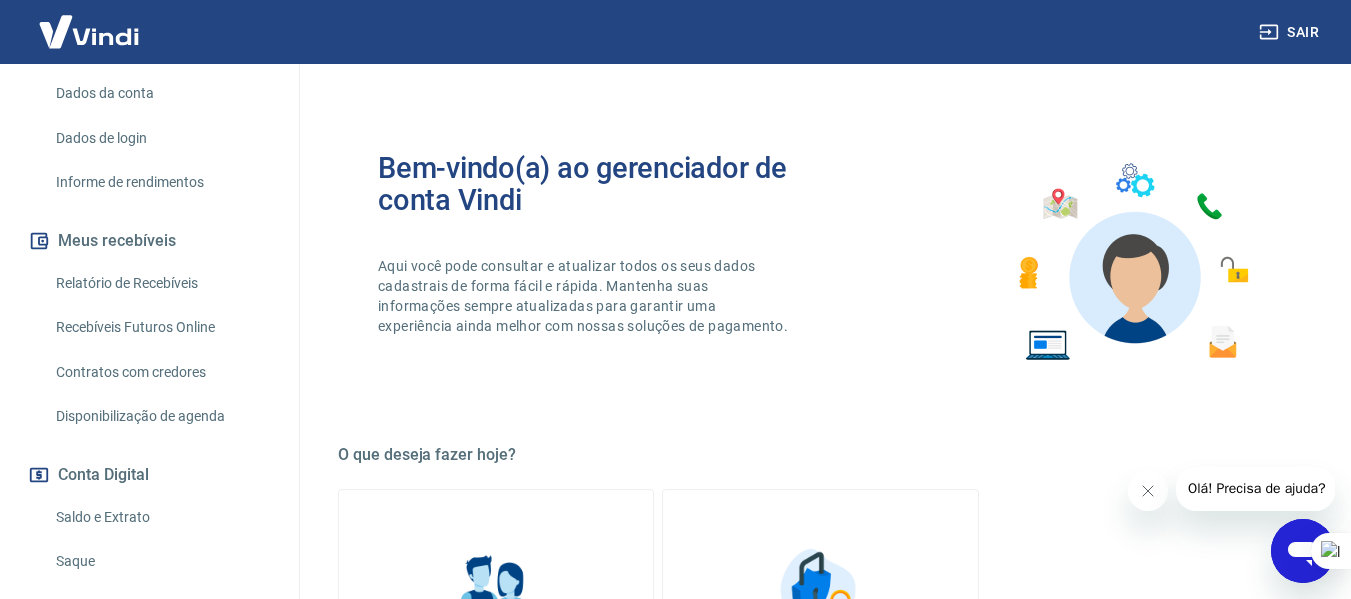 scroll, scrollTop: 385, scrollLeft: 0, axis: vertical 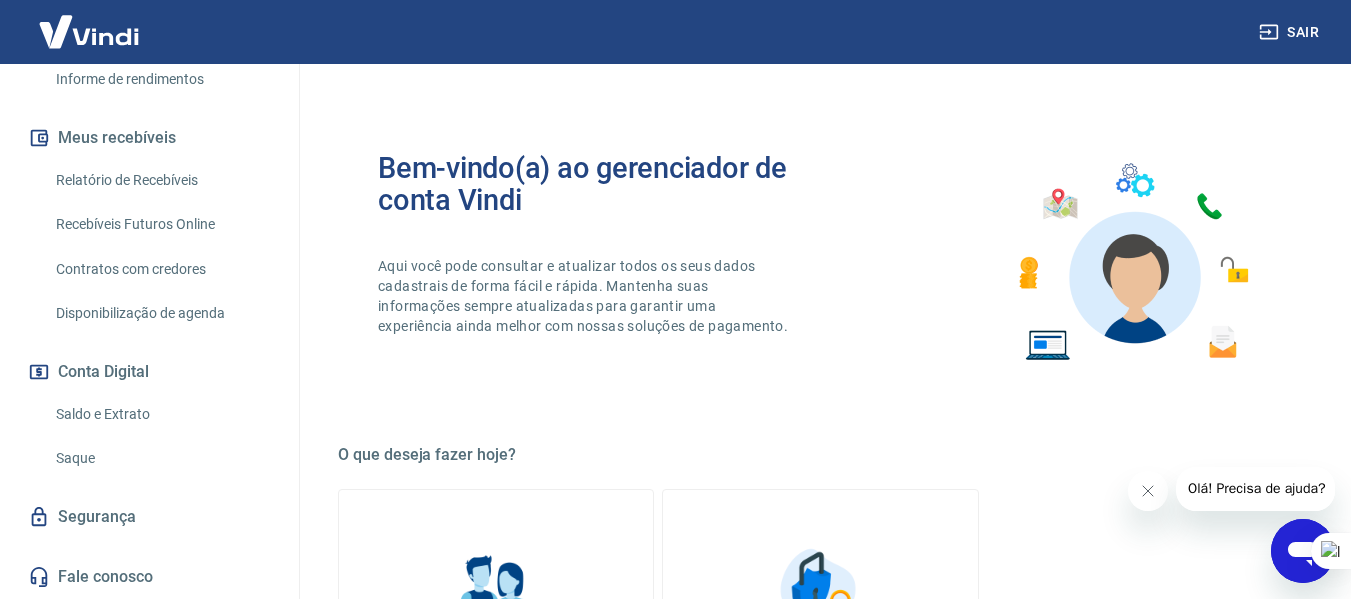 click on "Saldo e Extrato" at bounding box center [161, 414] 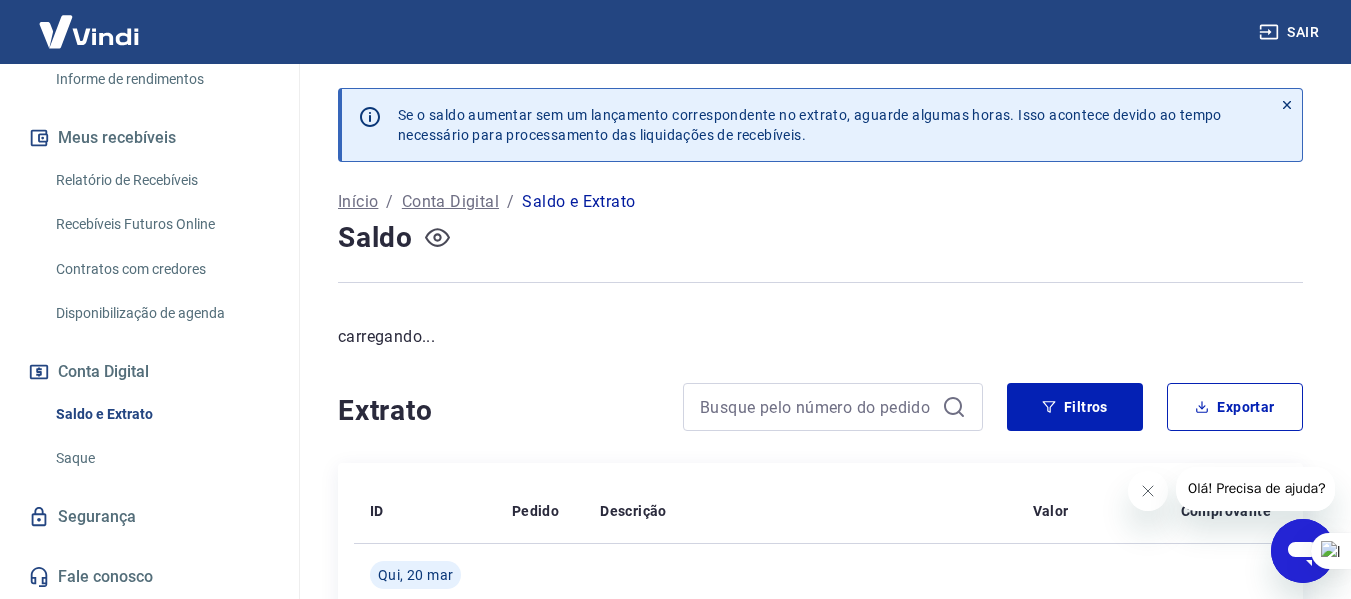 click 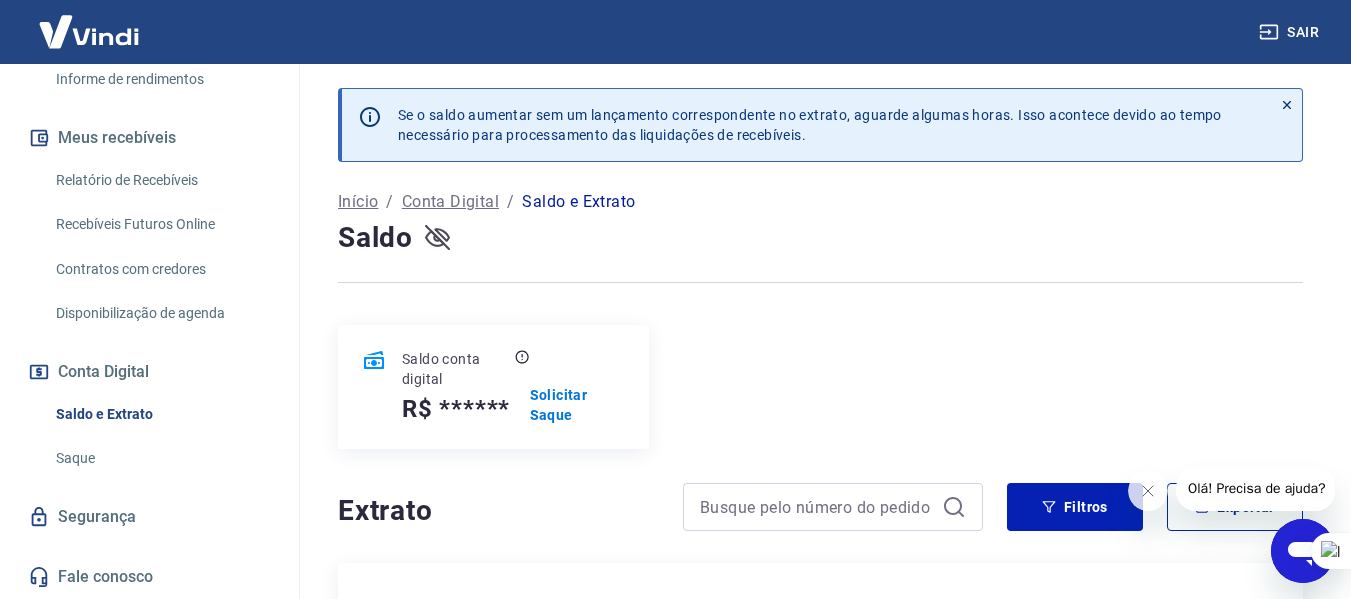 click 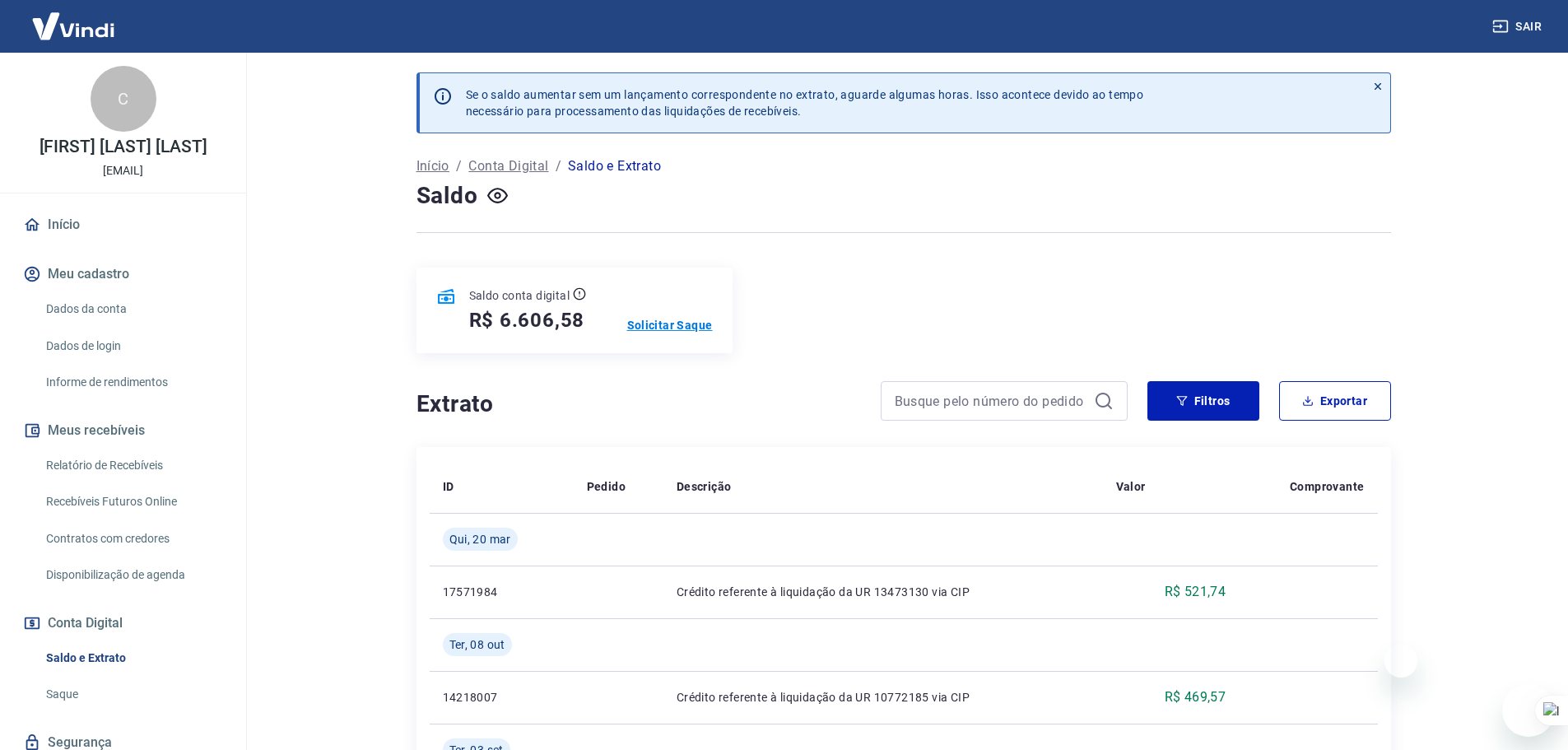 click on "Solicitar Saque" at bounding box center (670, 325) 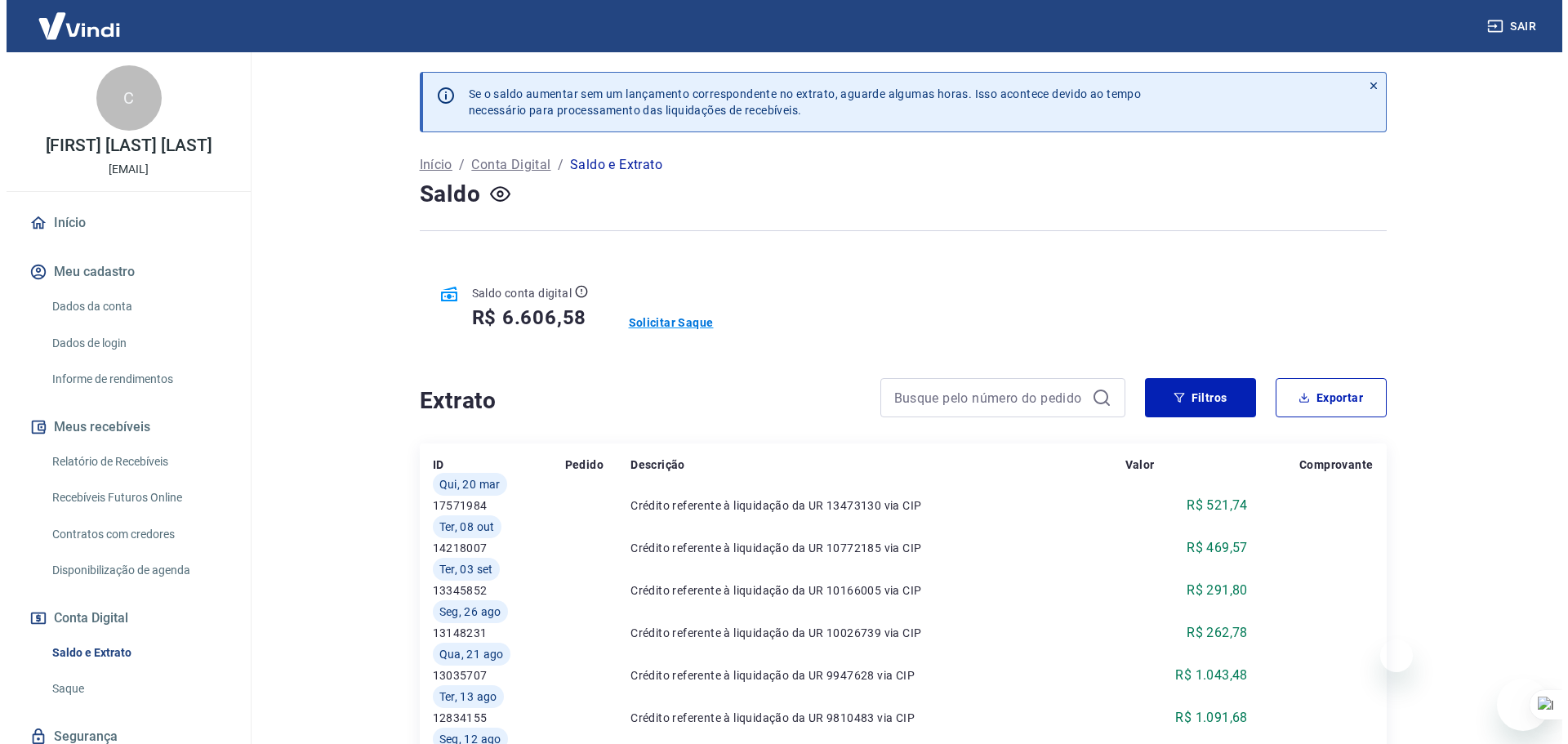 scroll, scrollTop: 0, scrollLeft: 0, axis: both 